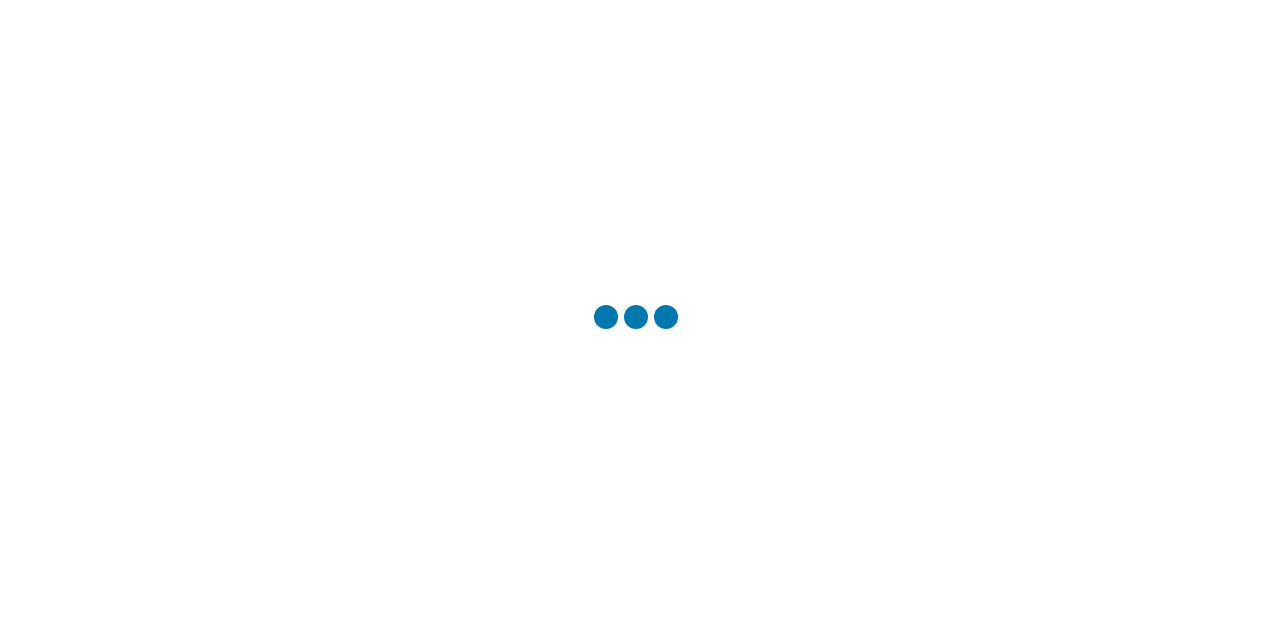 scroll, scrollTop: 0, scrollLeft: 0, axis: both 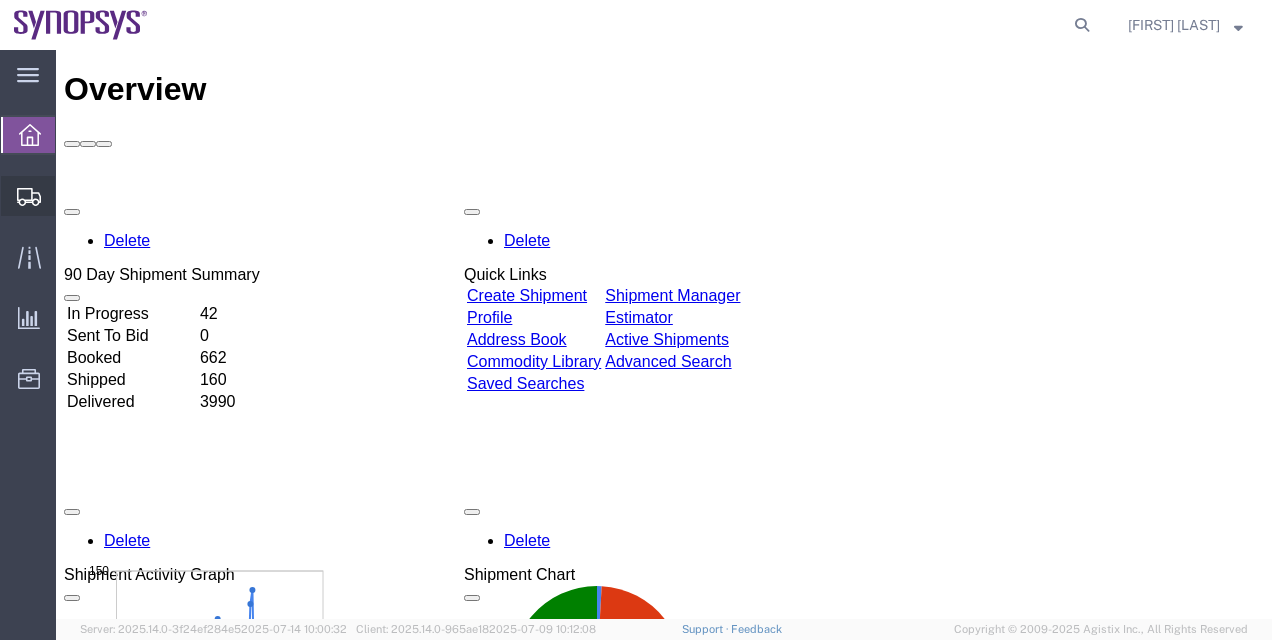 click on "Shipment Manager" 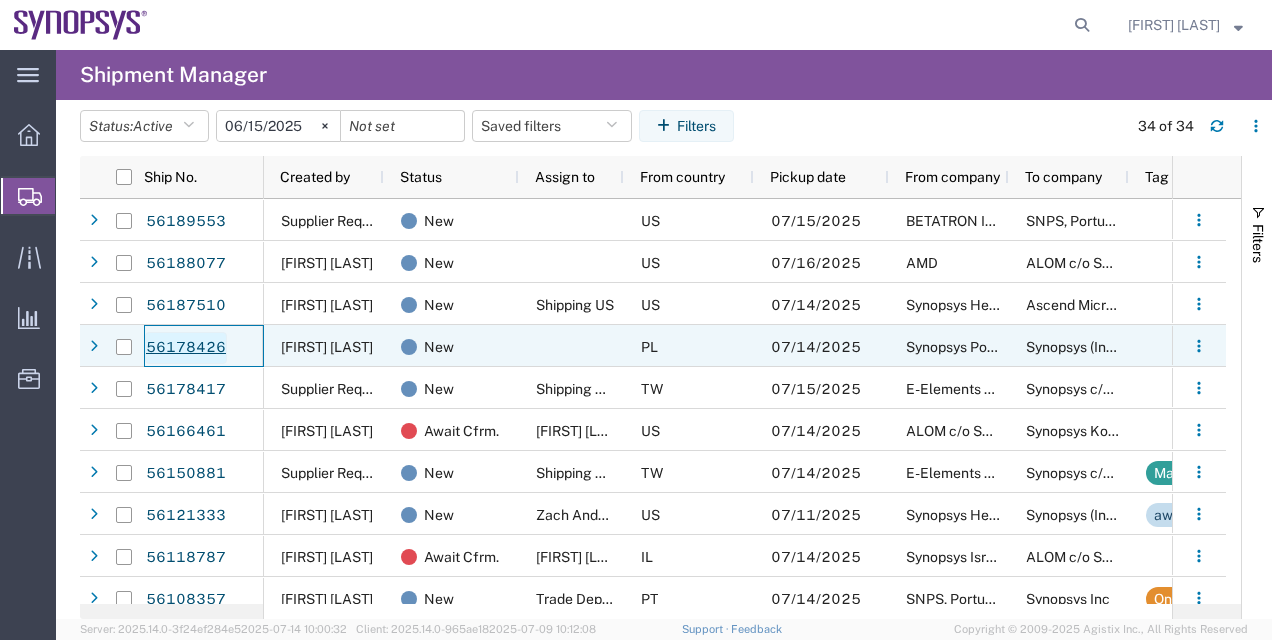 click on "56178426" 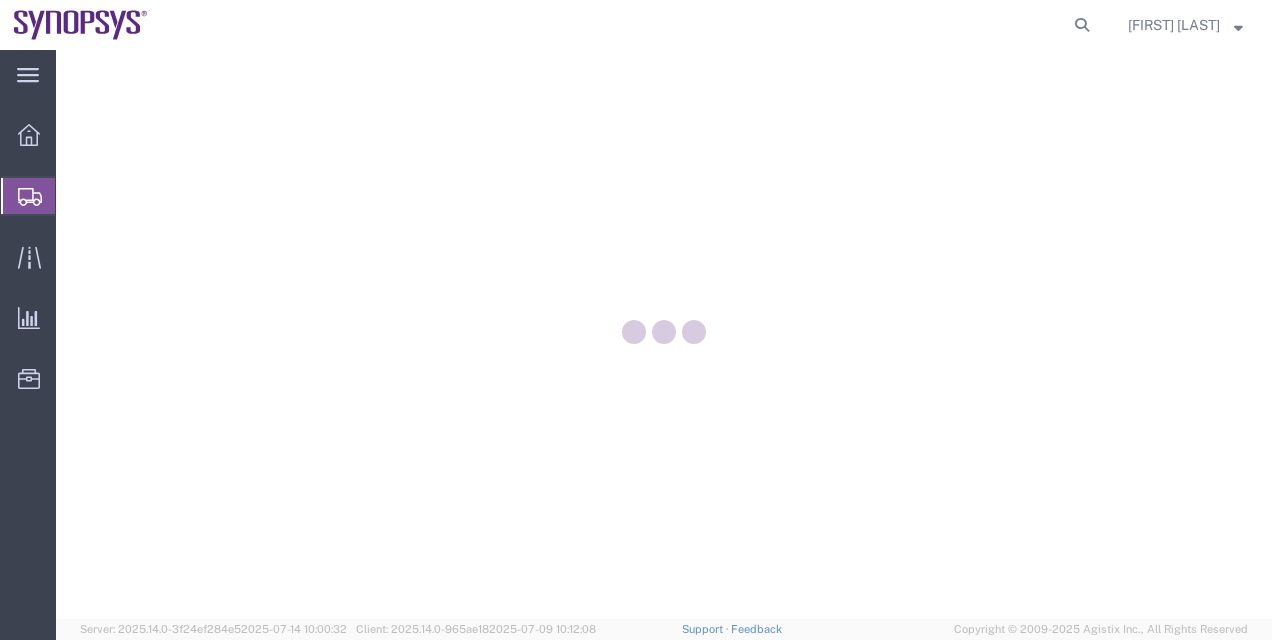scroll, scrollTop: 0, scrollLeft: 0, axis: both 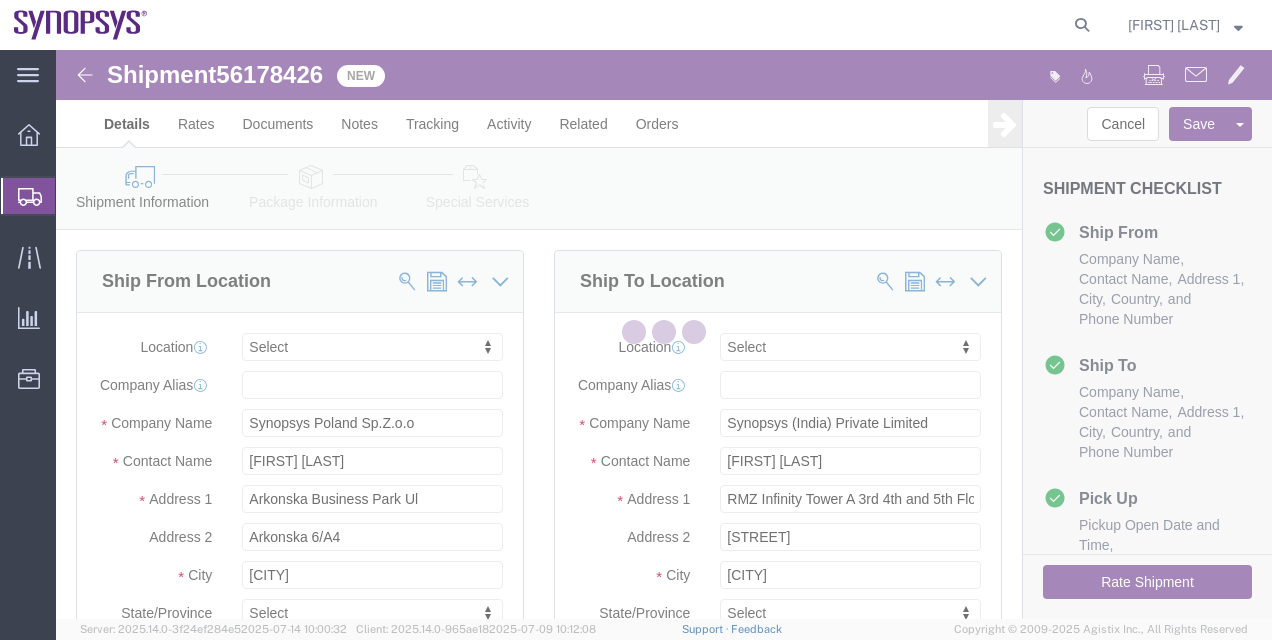 select 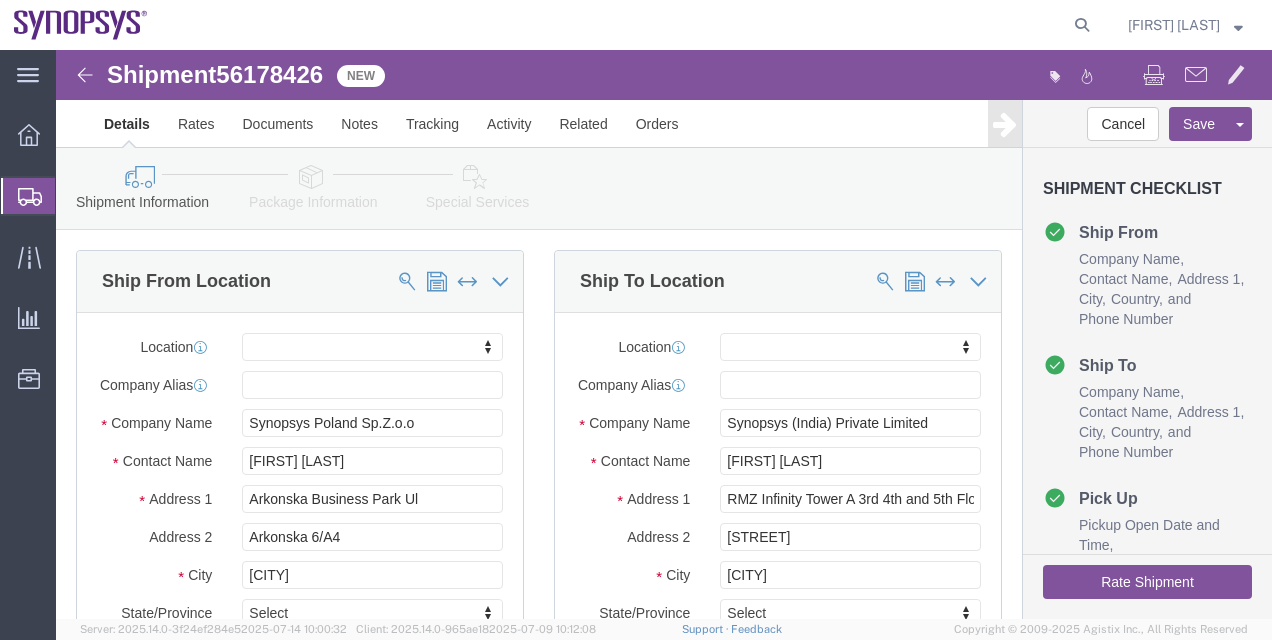 scroll, scrollTop: 500, scrollLeft: 0, axis: vertical 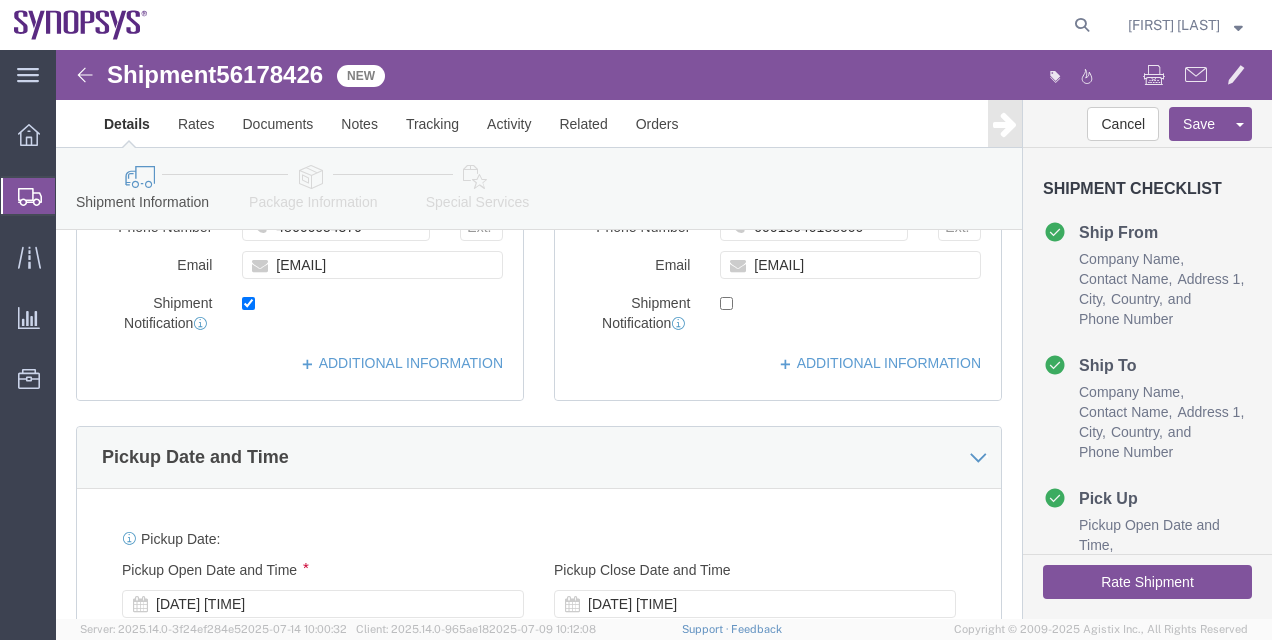 click on "Package Information" 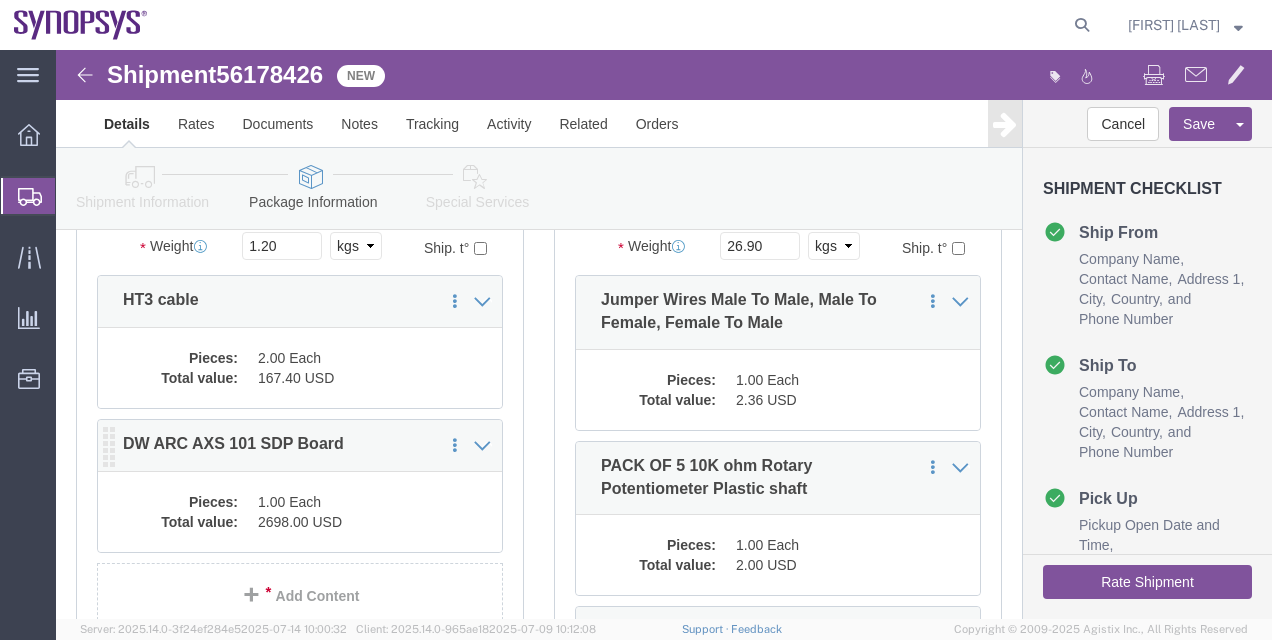 scroll, scrollTop: 100, scrollLeft: 0, axis: vertical 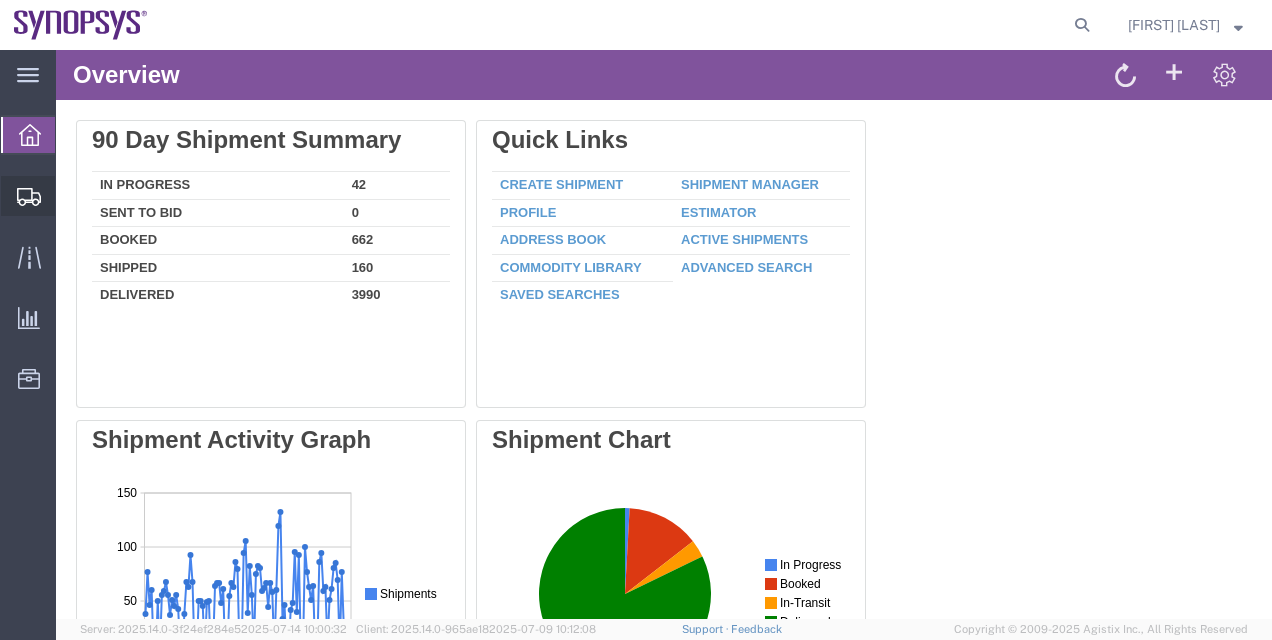click on "Shipment Manager" 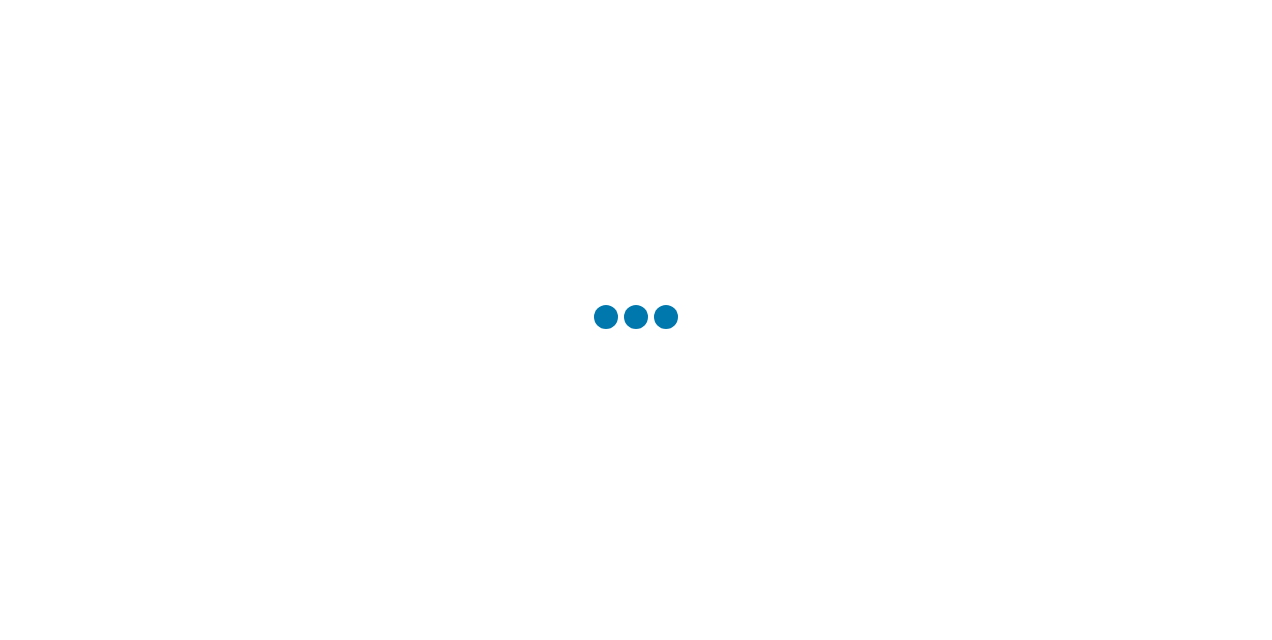scroll, scrollTop: 0, scrollLeft: 0, axis: both 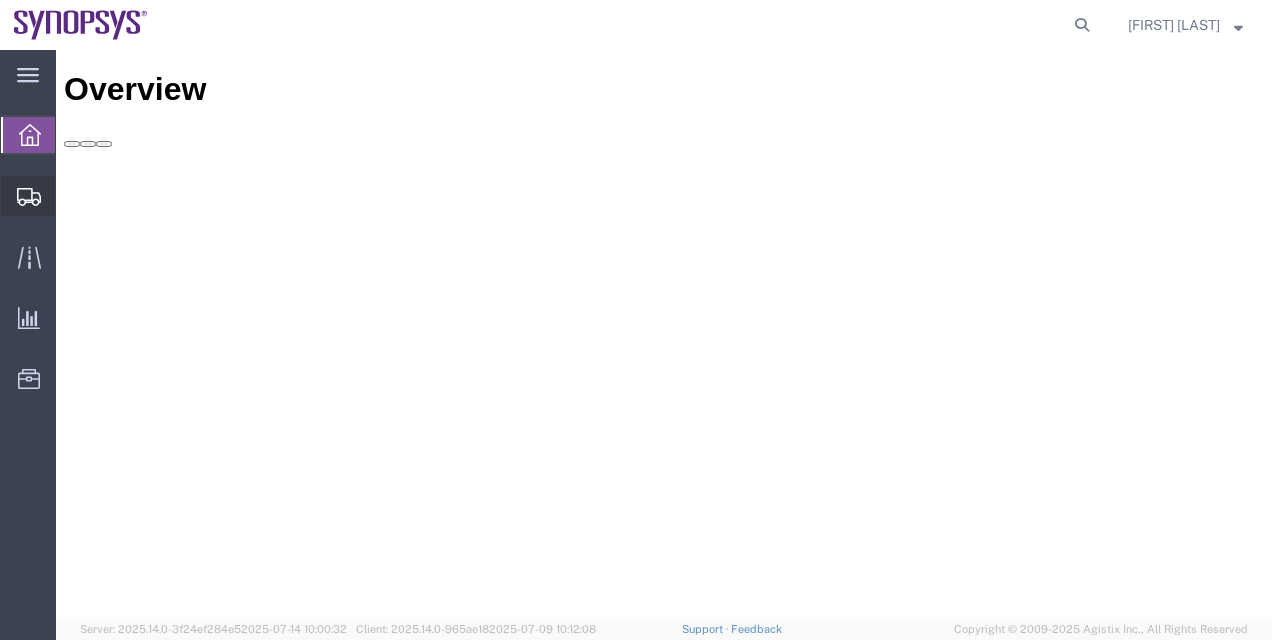 click on "Shipment Manager" 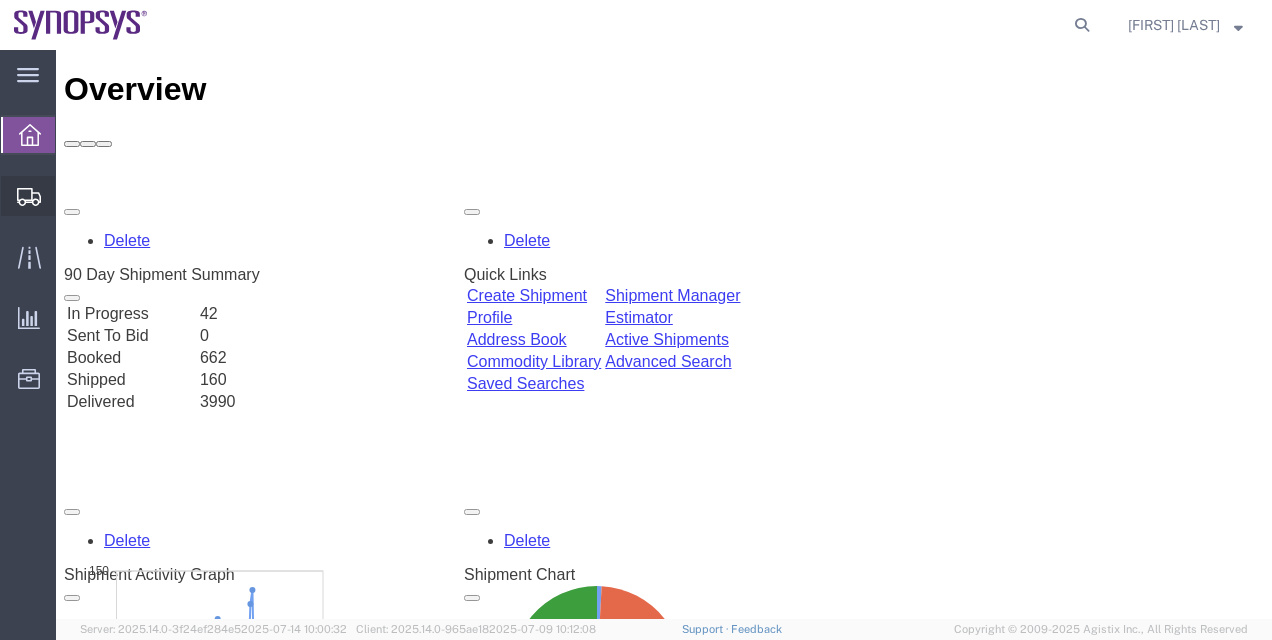 scroll, scrollTop: 0, scrollLeft: 0, axis: both 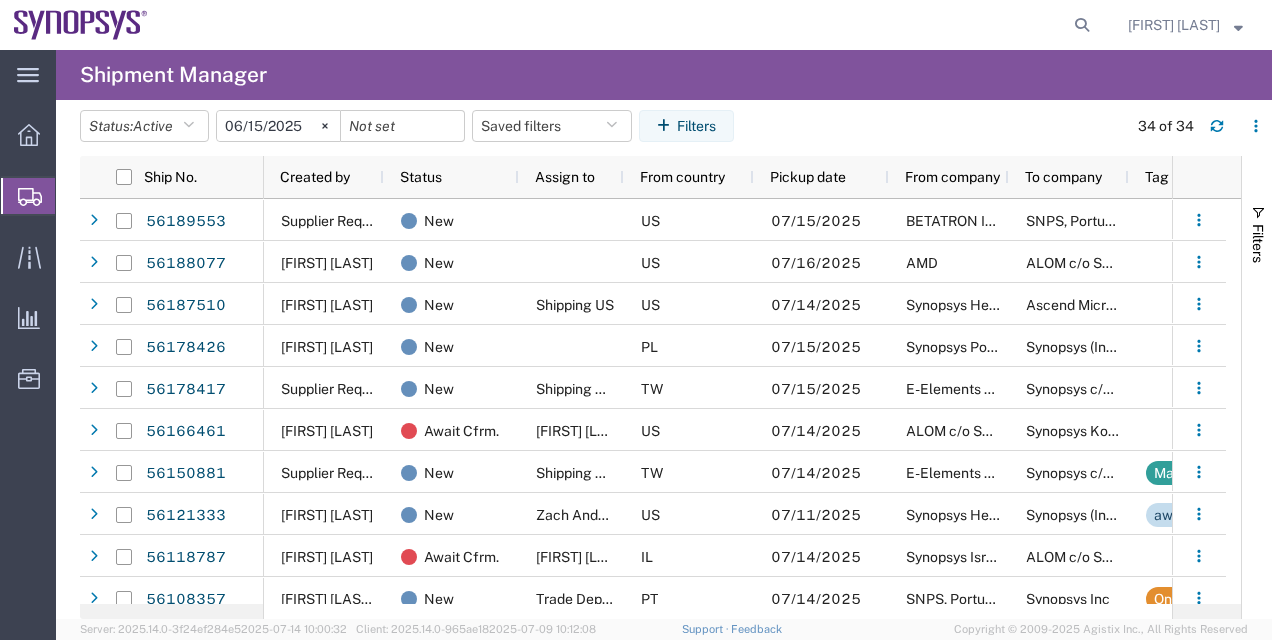 click on "Create Shipment" 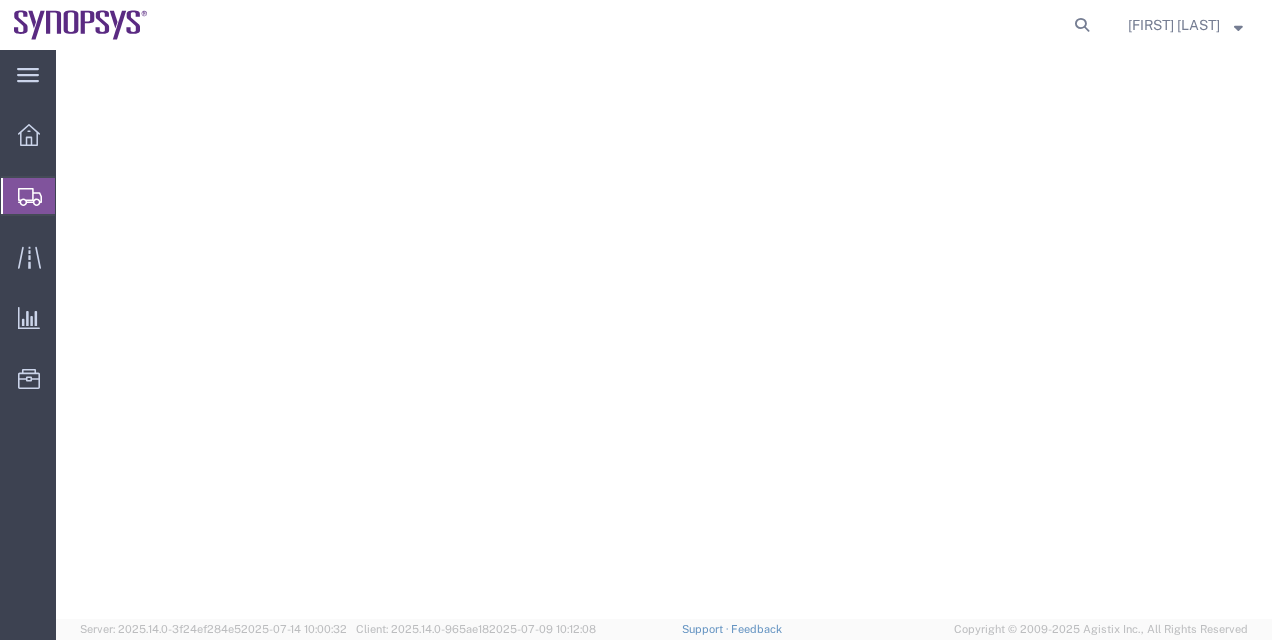 scroll, scrollTop: 0, scrollLeft: 0, axis: both 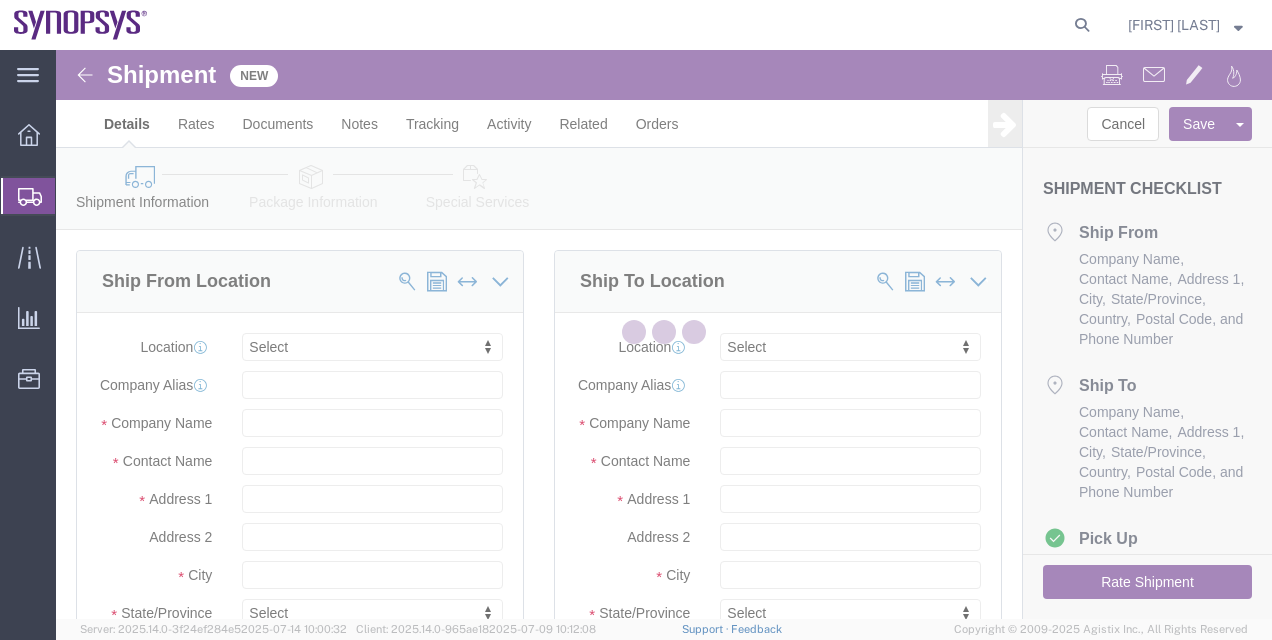 select 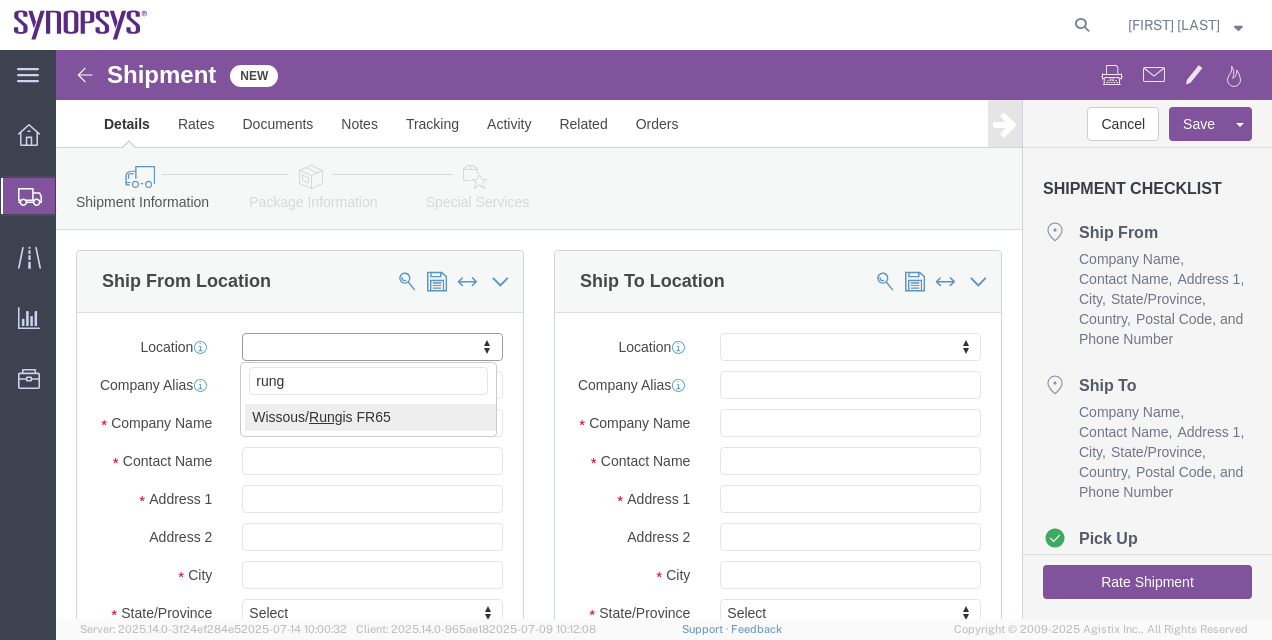 type on "rung" 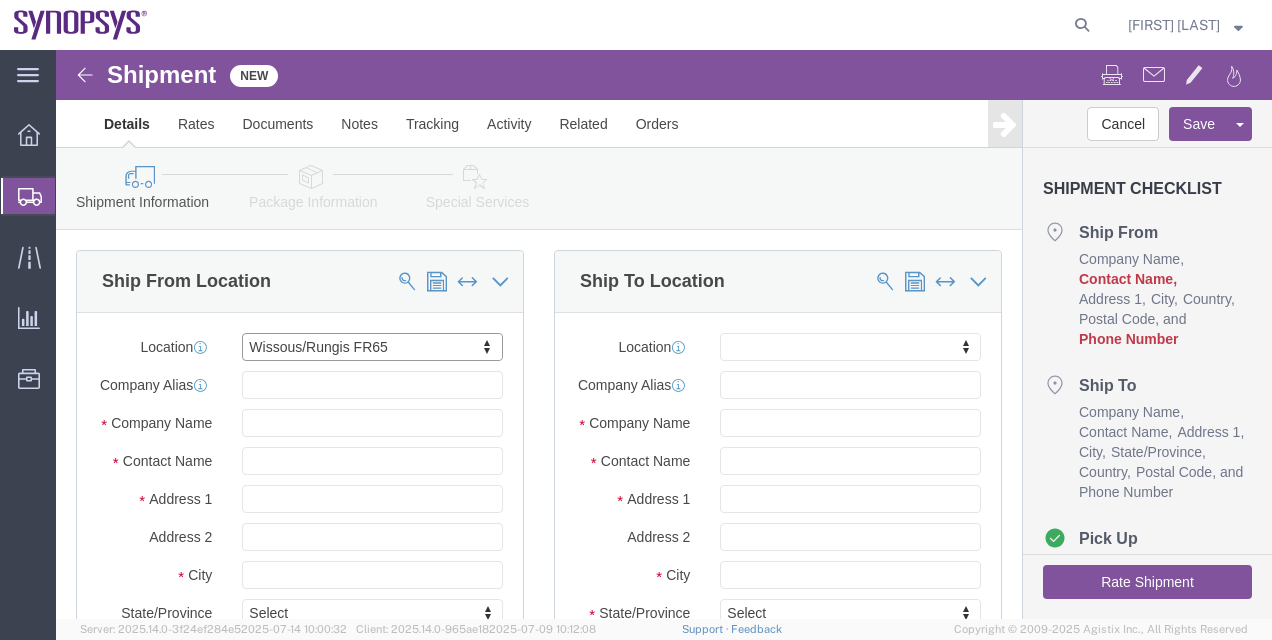 scroll, scrollTop: 3486, scrollLeft: 0, axis: vertical 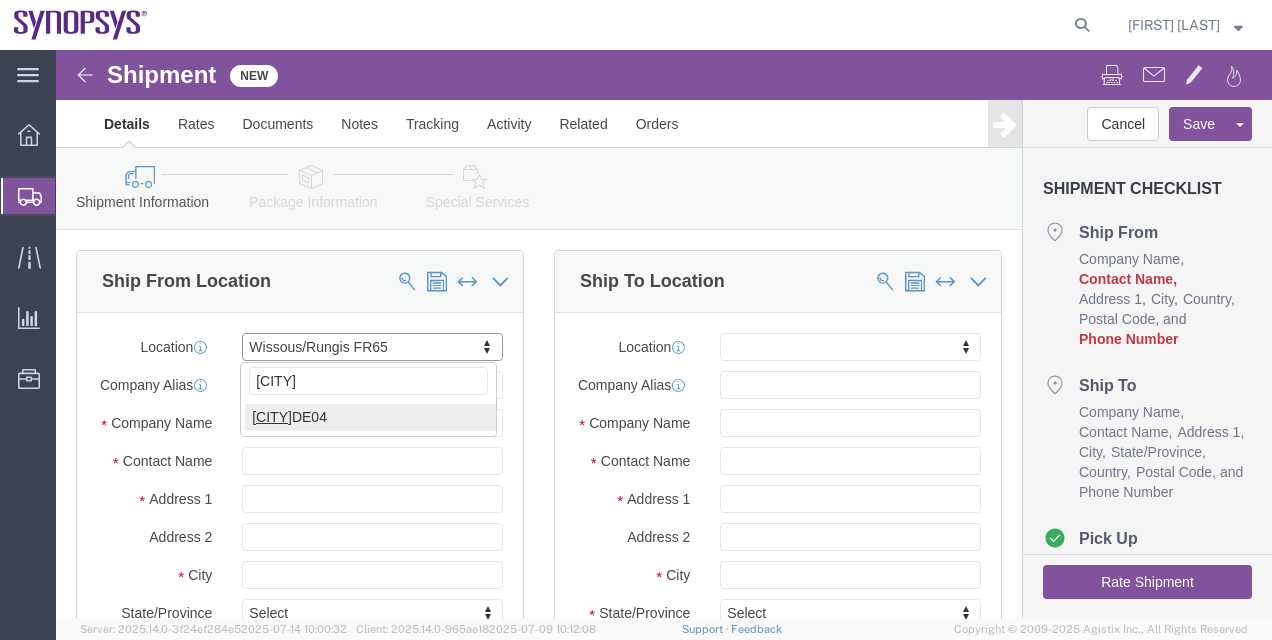 type on "[CITY]" 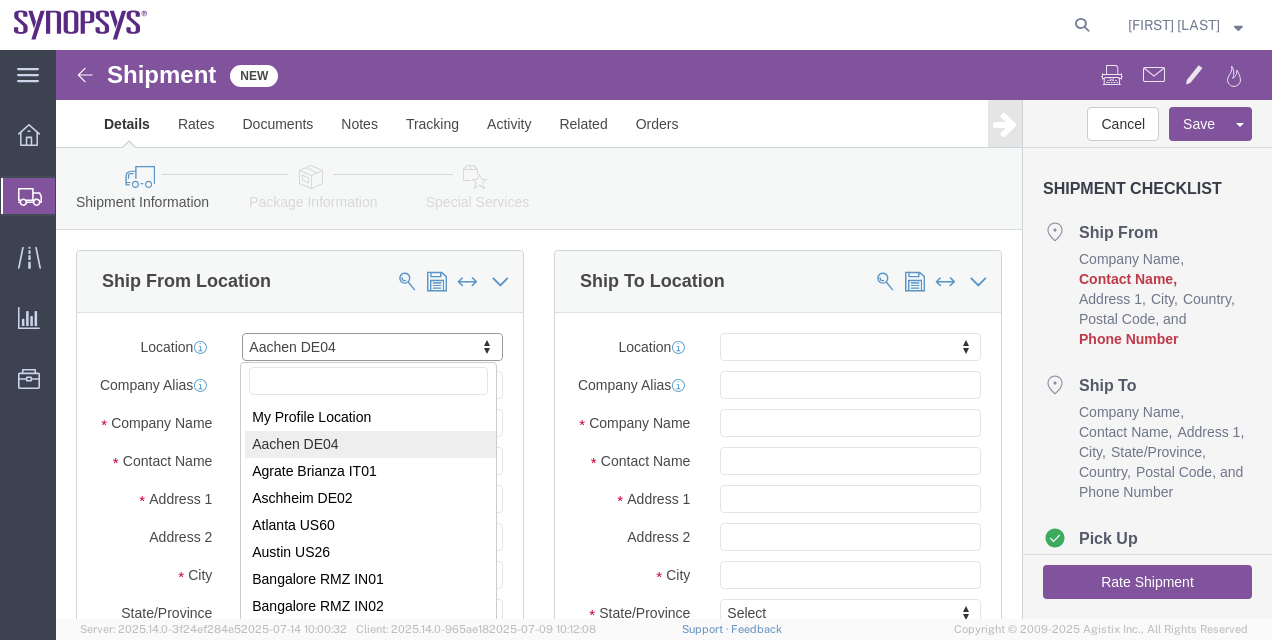 drag, startPoint x: 324, startPoint y: 296, endPoint x: 177, endPoint y: 298, distance: 147.01361 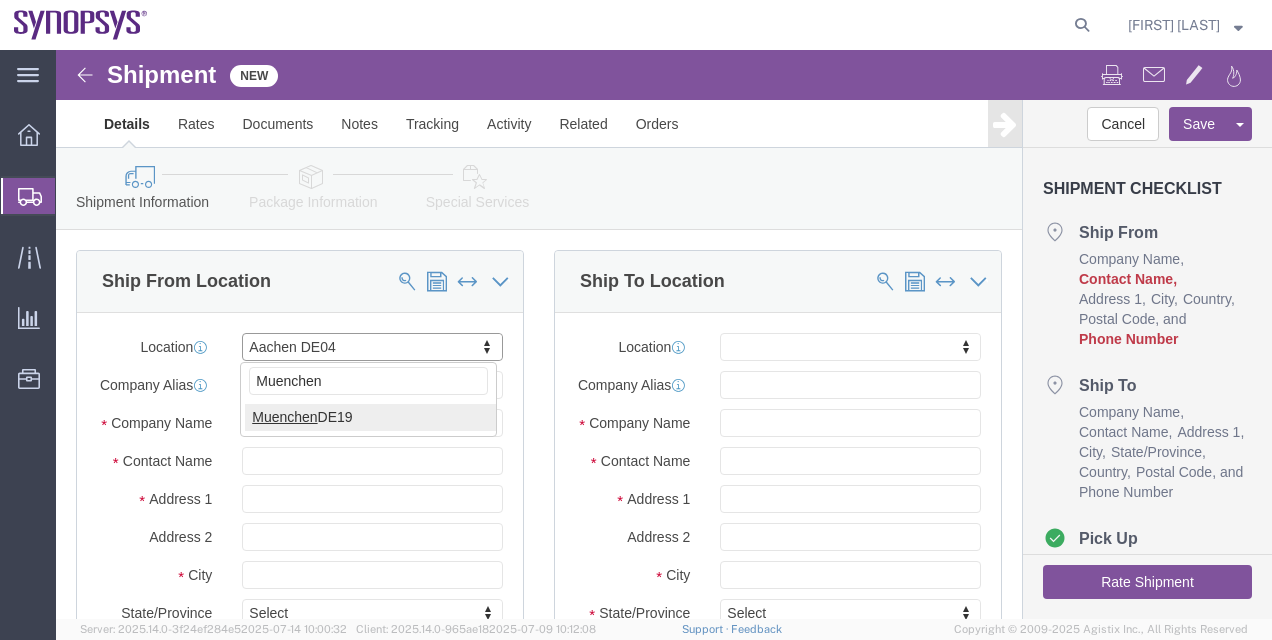 type on "Muenchen" 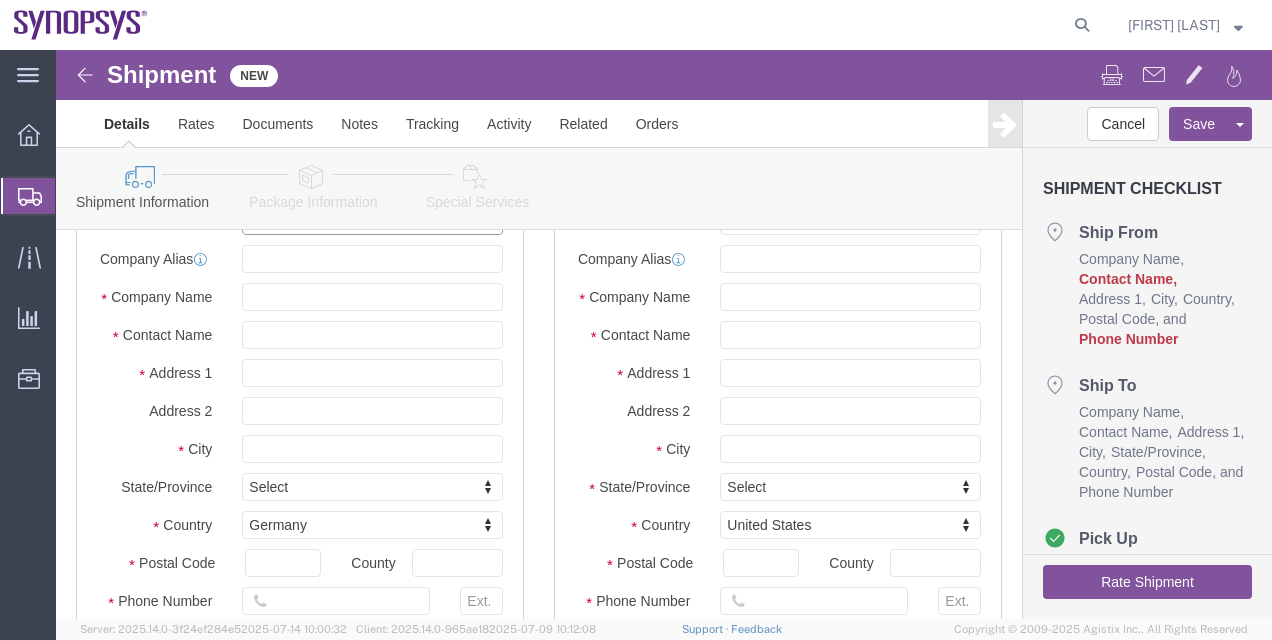 scroll, scrollTop: 0, scrollLeft: 0, axis: both 